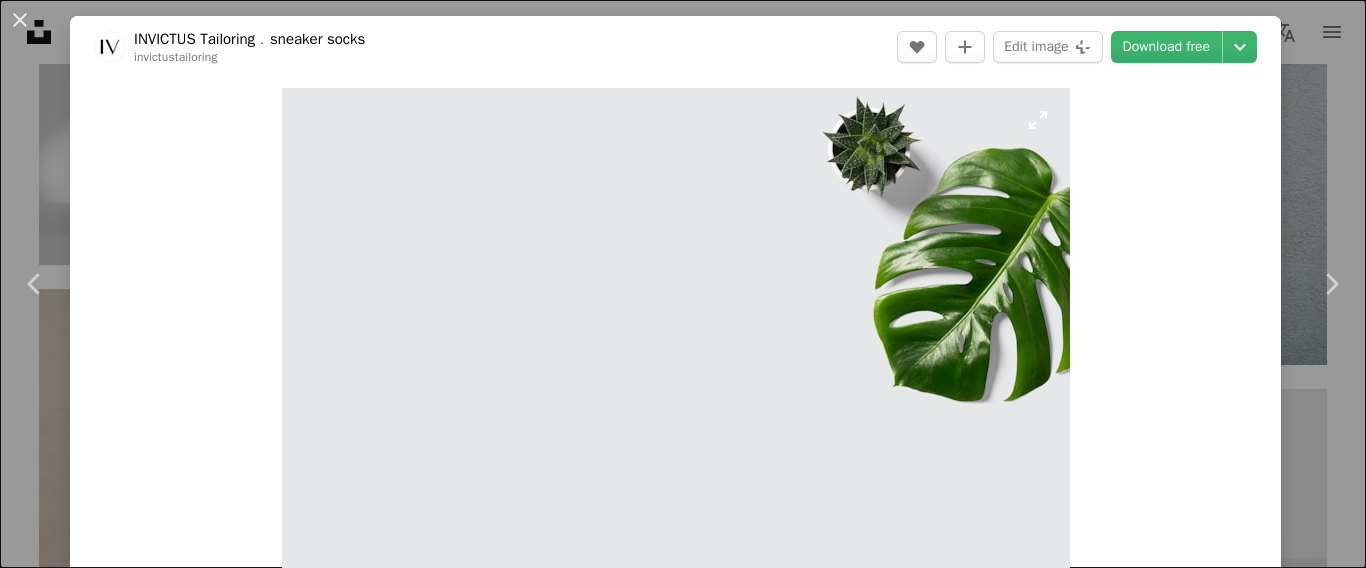 scroll, scrollTop: 1900, scrollLeft: 0, axis: vertical 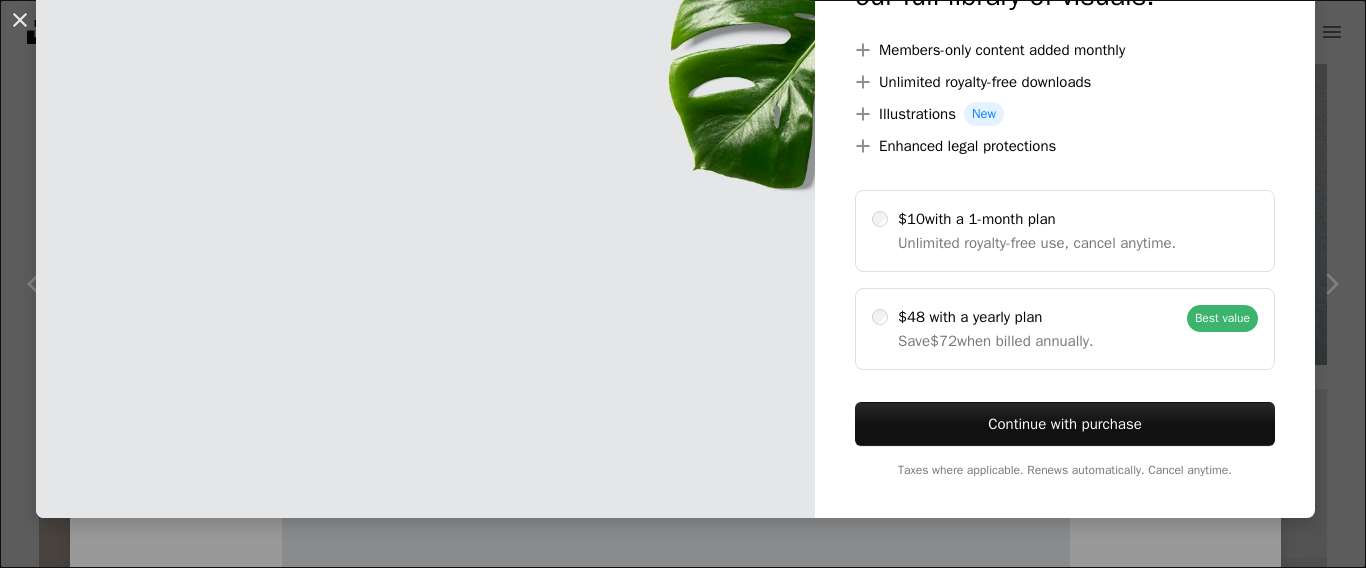 click on "[FIRST] [LAST]" at bounding box center (683, 1269) 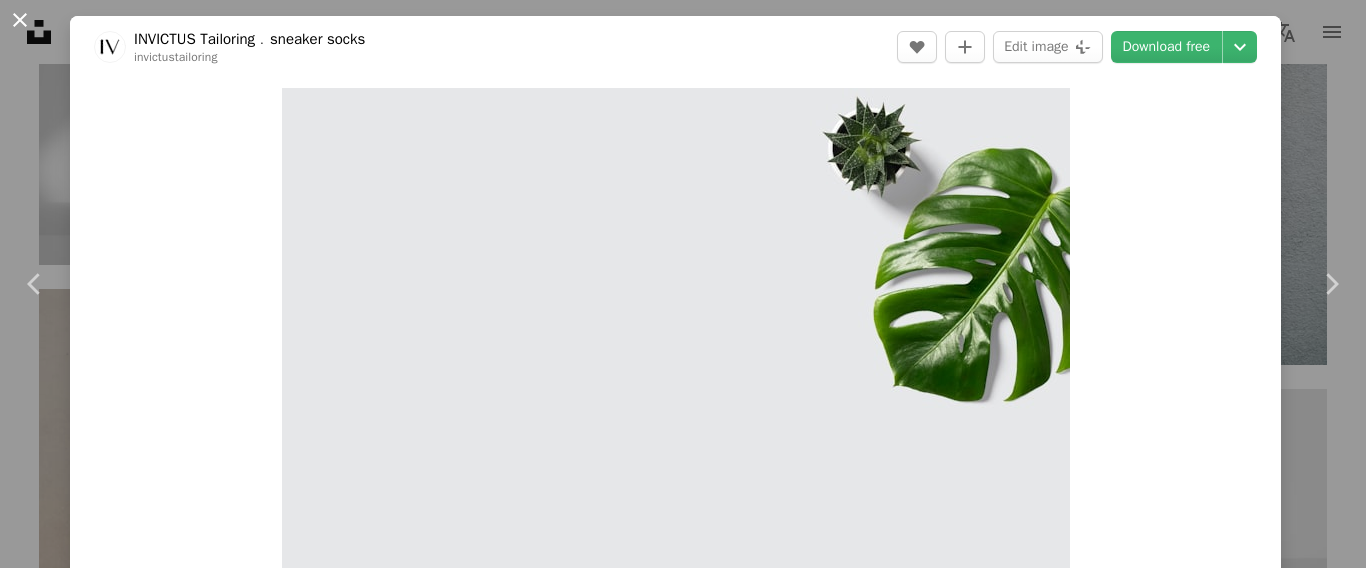 click on "An X shape" at bounding box center [20, 20] 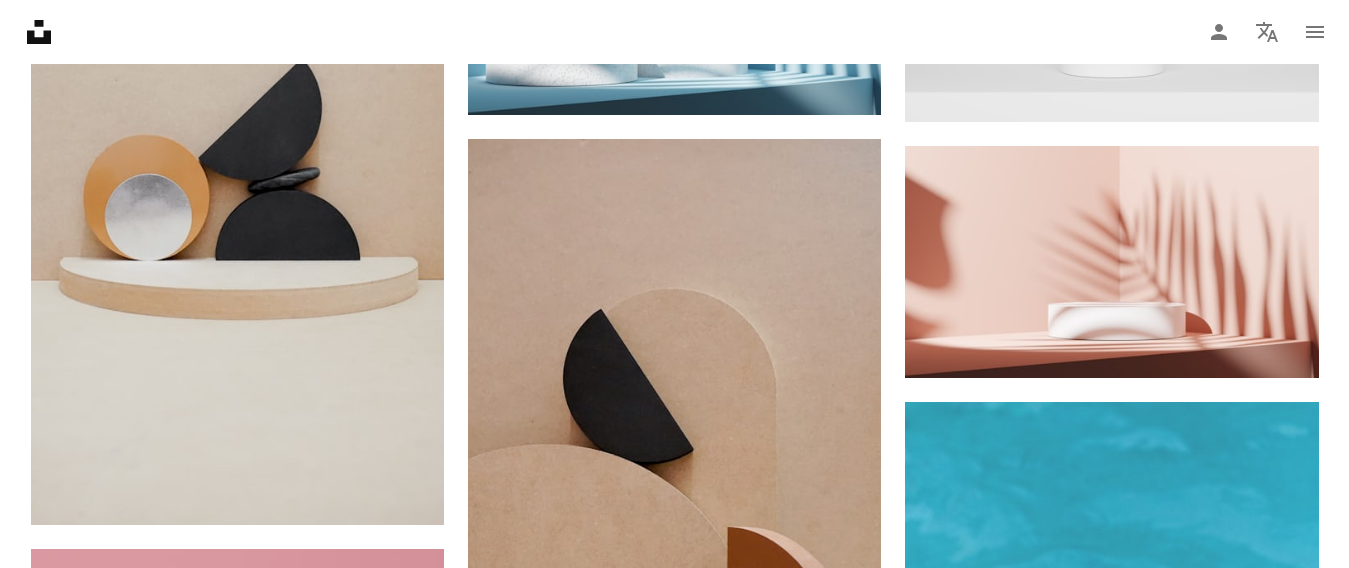 scroll, scrollTop: 2400, scrollLeft: 0, axis: vertical 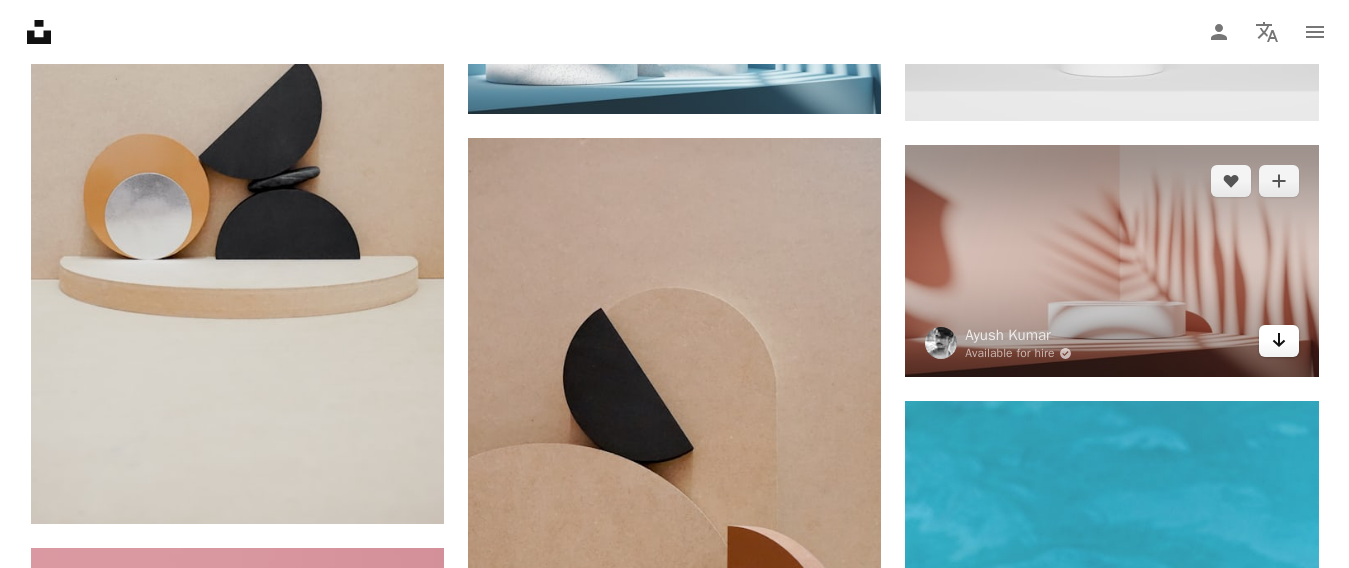 click on "Arrow pointing down" at bounding box center (1279, 341) 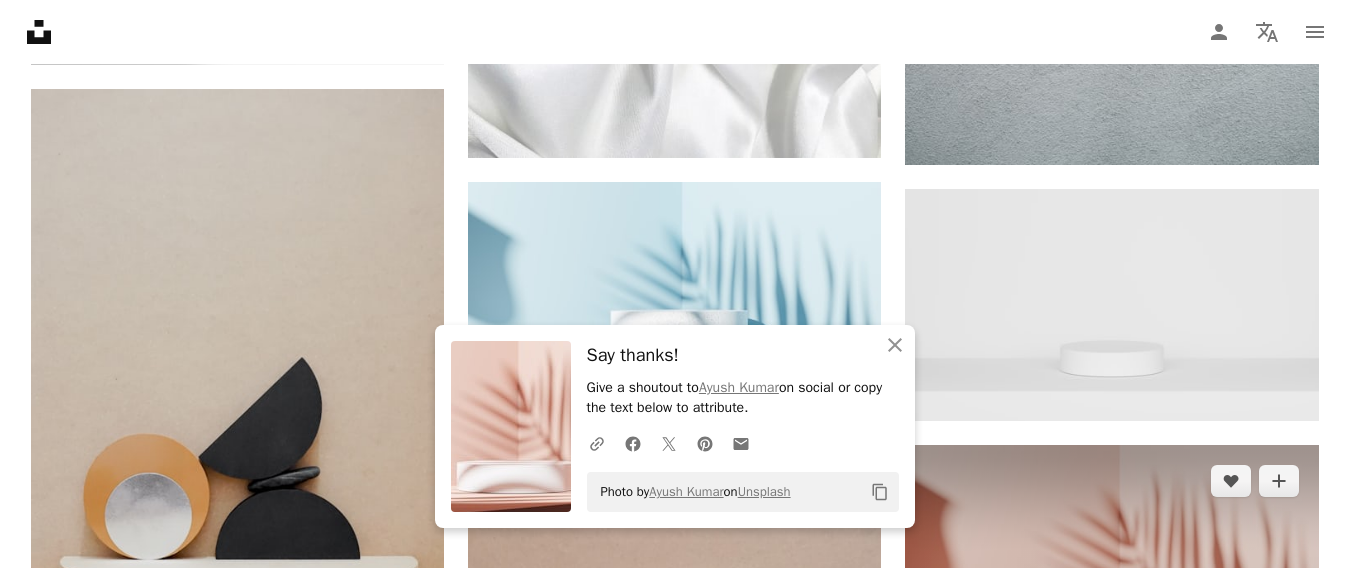 scroll, scrollTop: 2200, scrollLeft: 0, axis: vertical 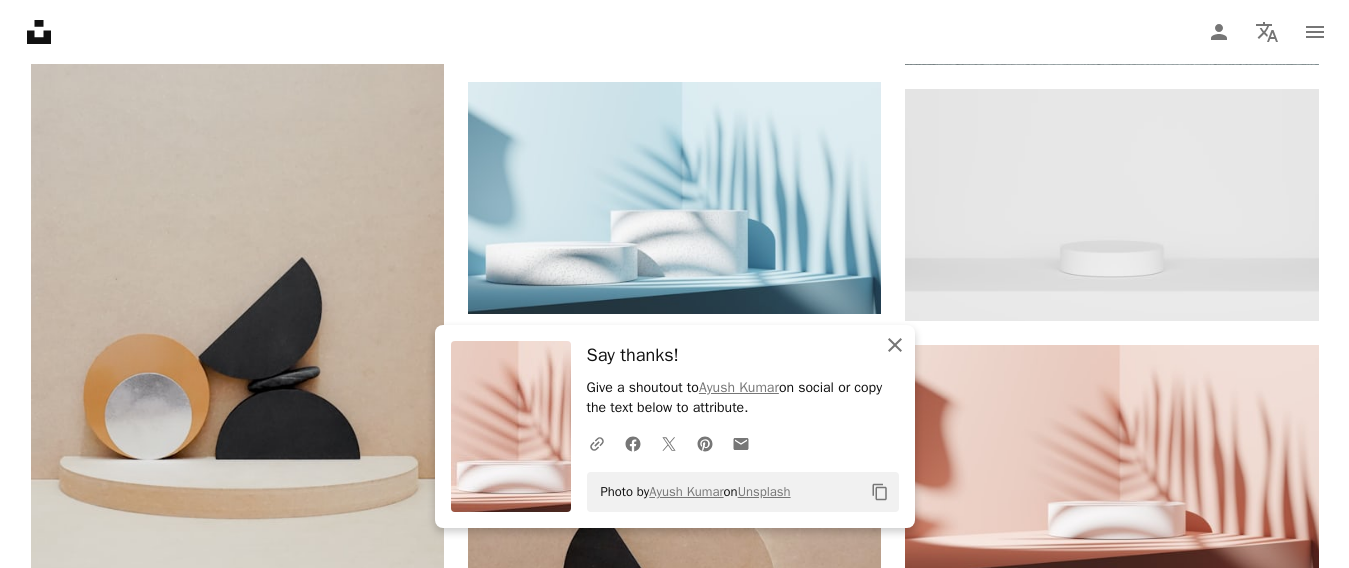 click on "An X shape" 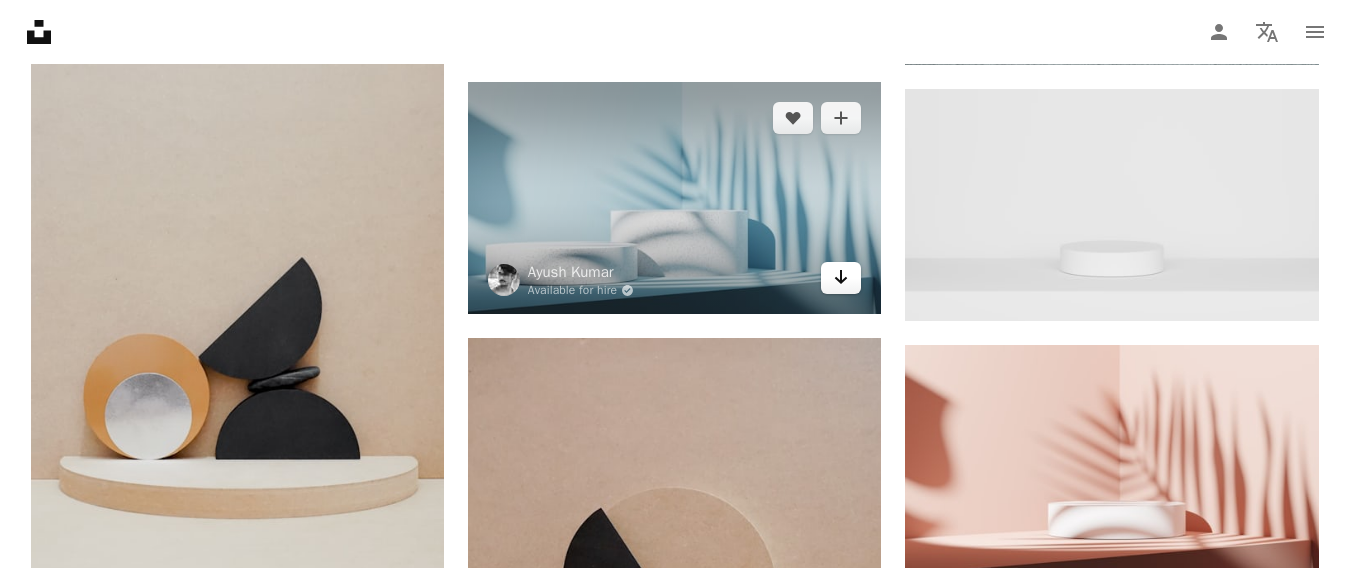 click on "Arrow pointing down" at bounding box center (841, 278) 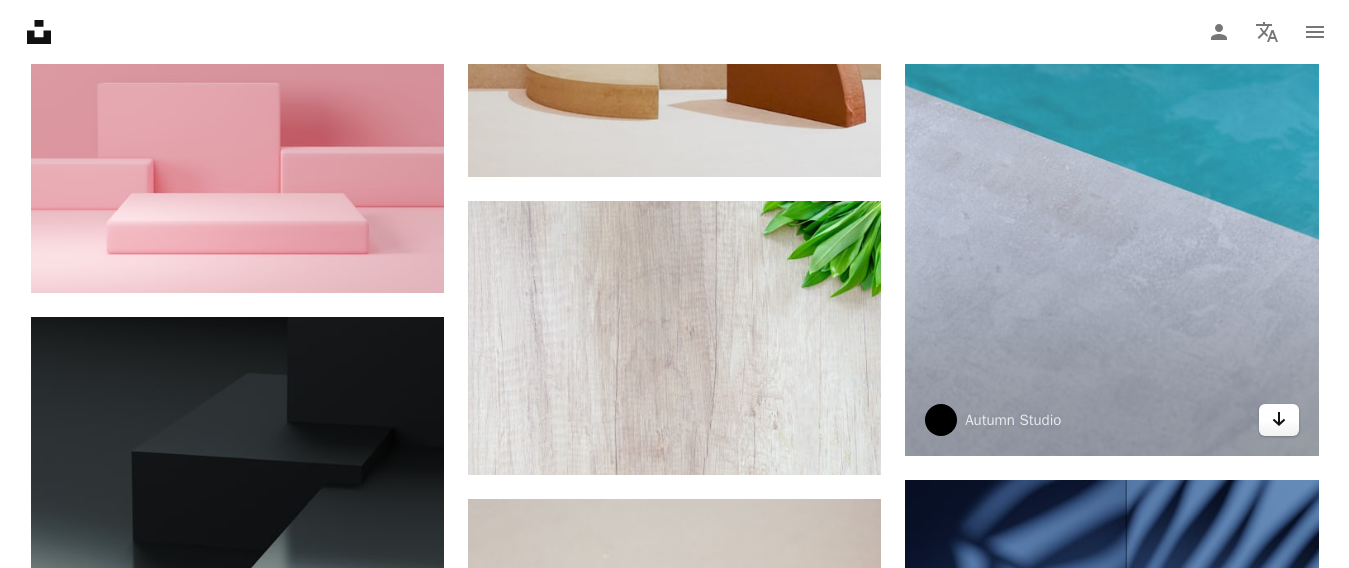 scroll, scrollTop: 3000, scrollLeft: 0, axis: vertical 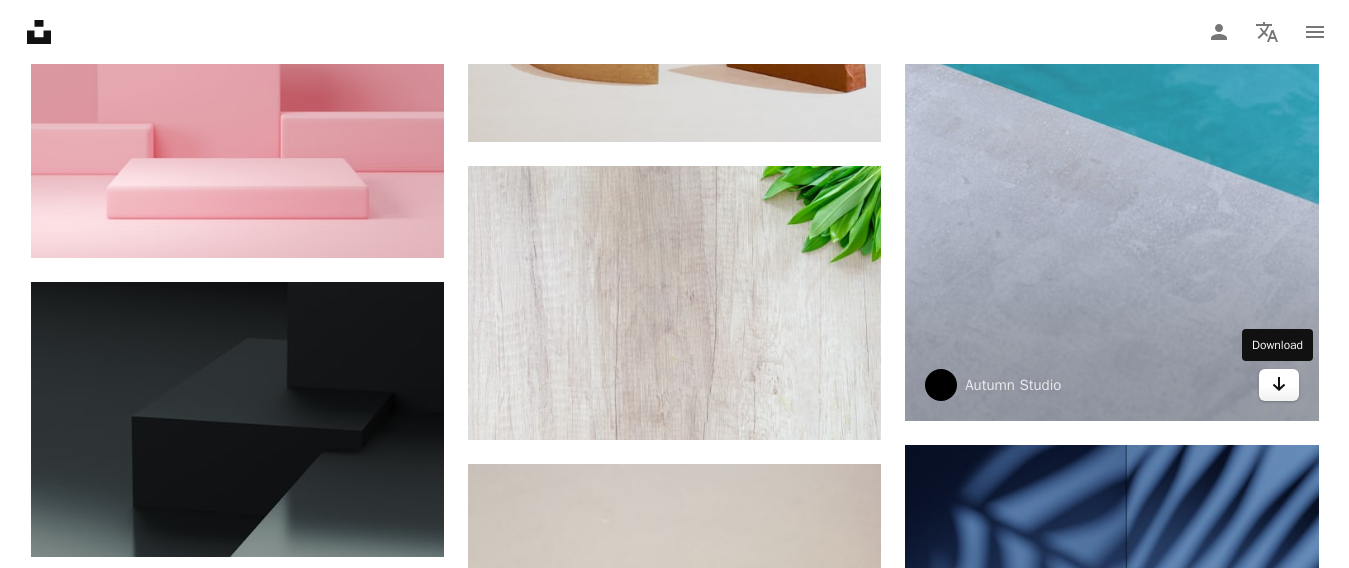 click on "Arrow pointing down" at bounding box center (1279, 385) 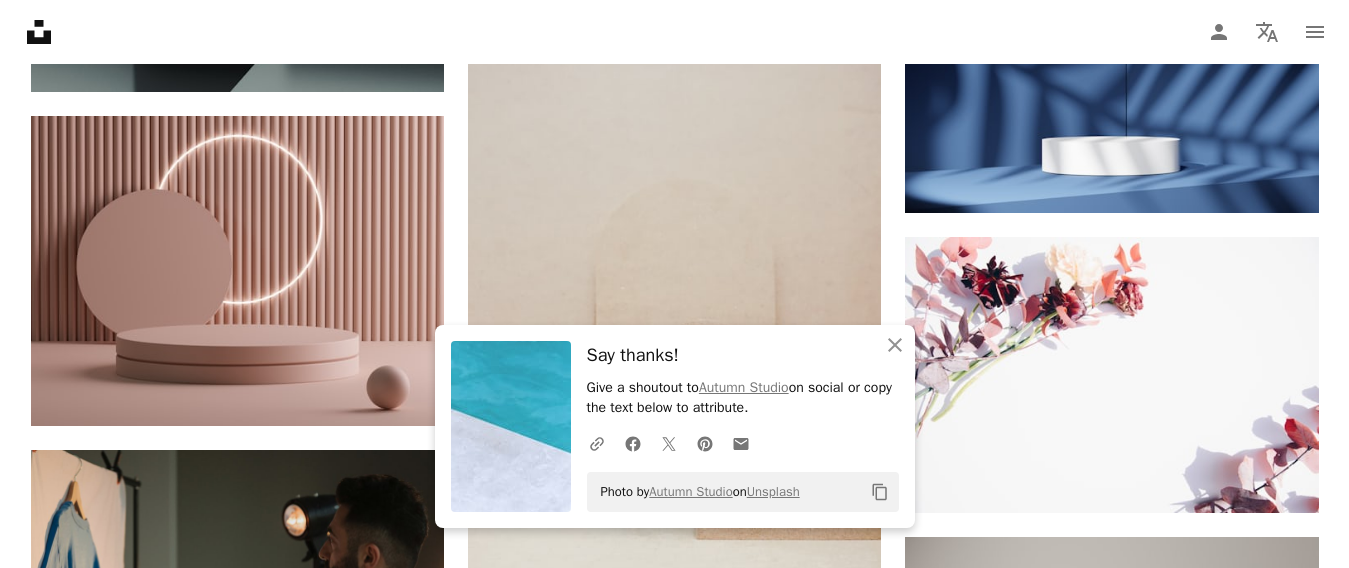 scroll, scrollTop: 3500, scrollLeft: 0, axis: vertical 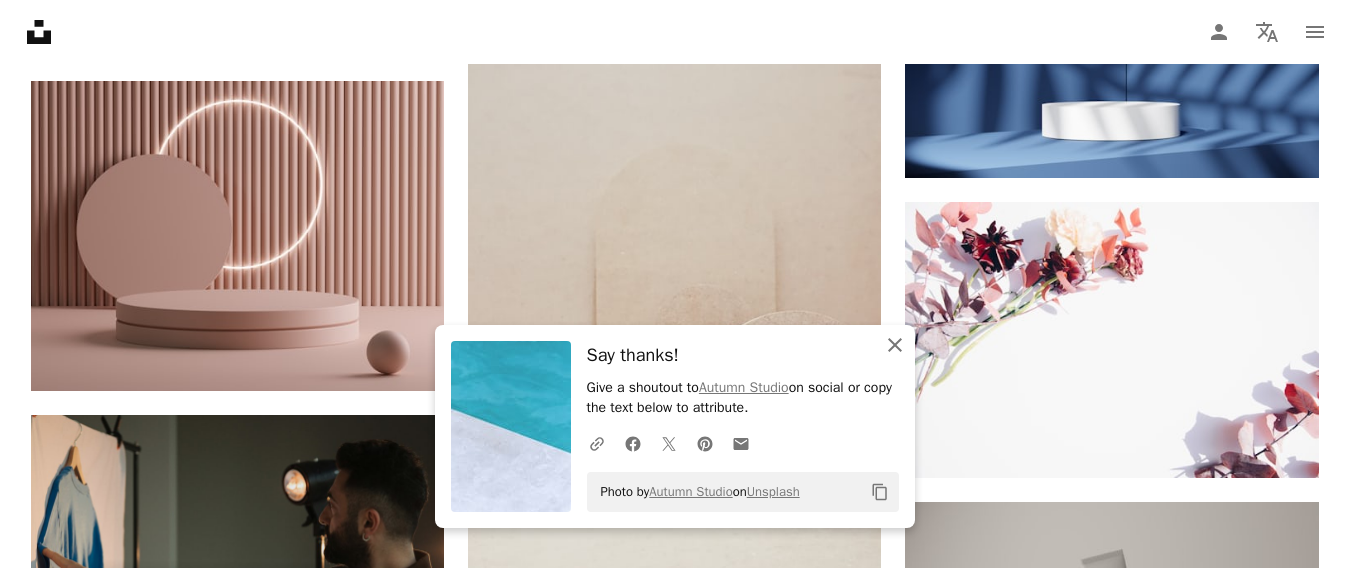 click on "An X shape" 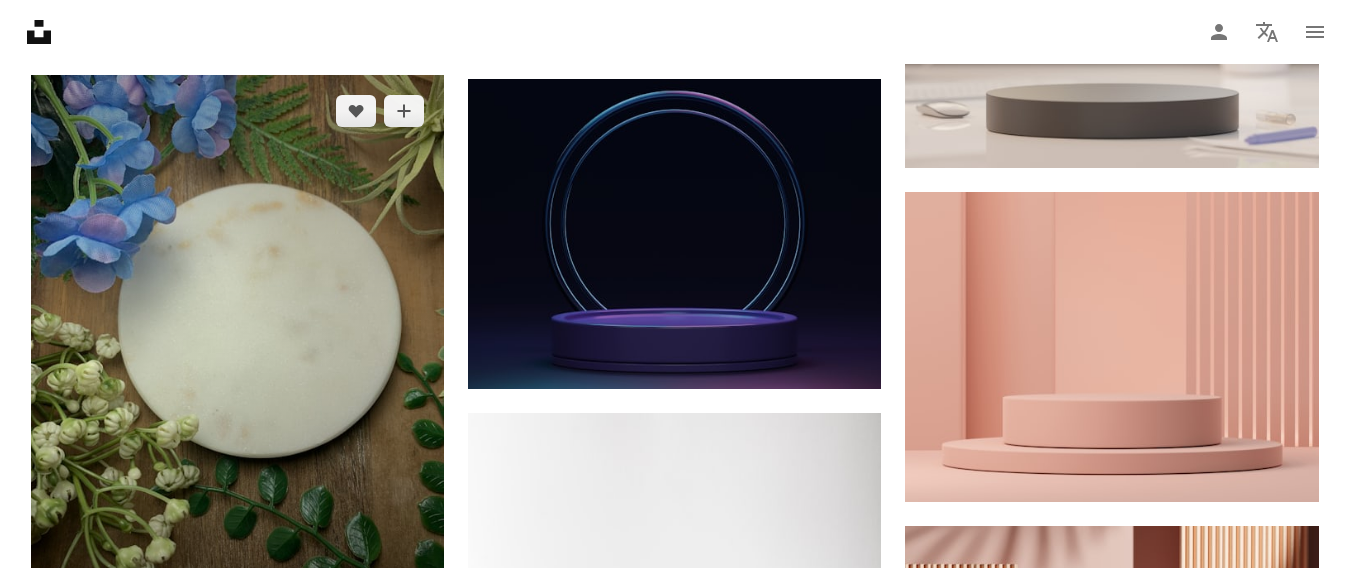 scroll, scrollTop: 4500, scrollLeft: 0, axis: vertical 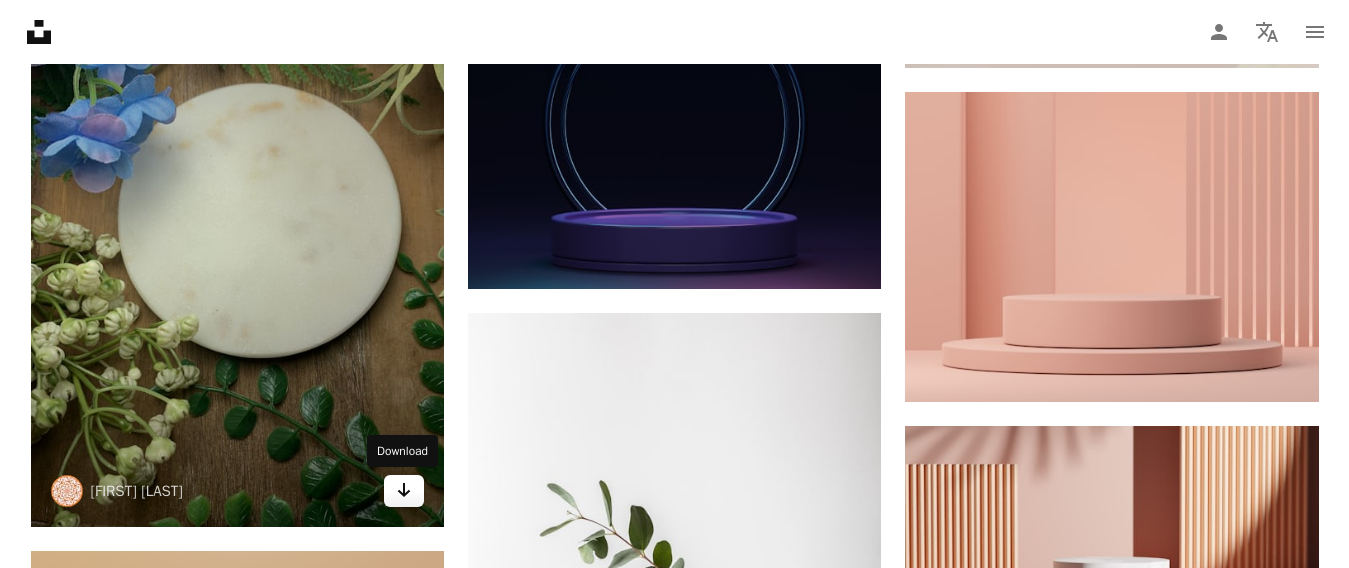 click on "Arrow pointing down" 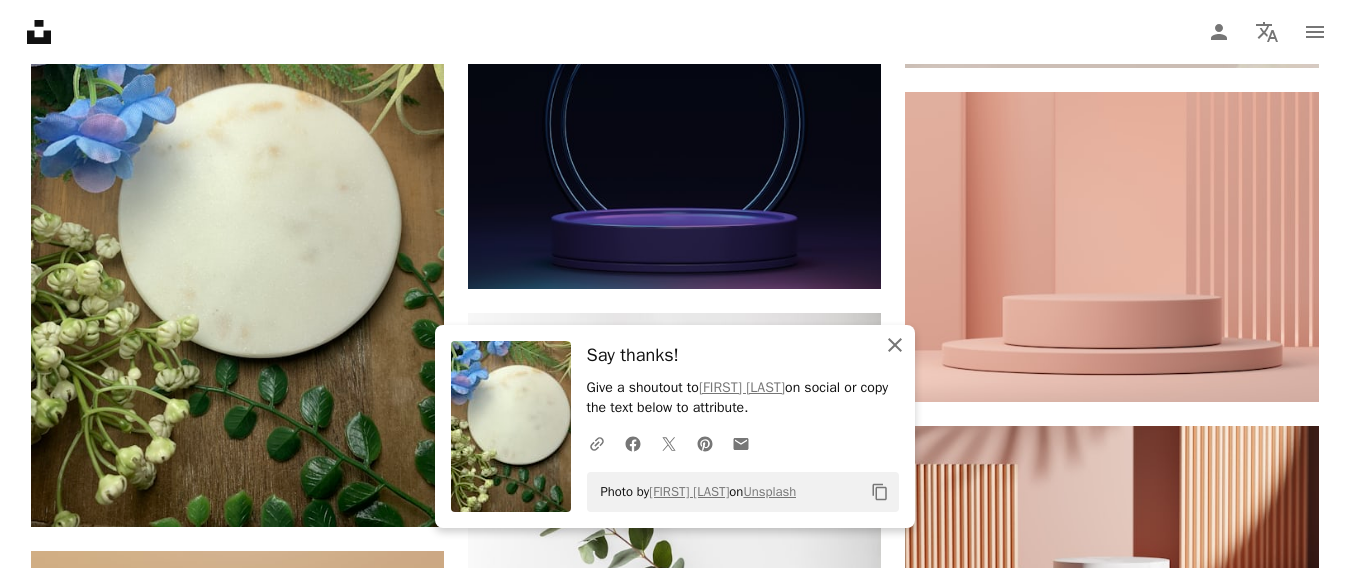 click on "An X shape" 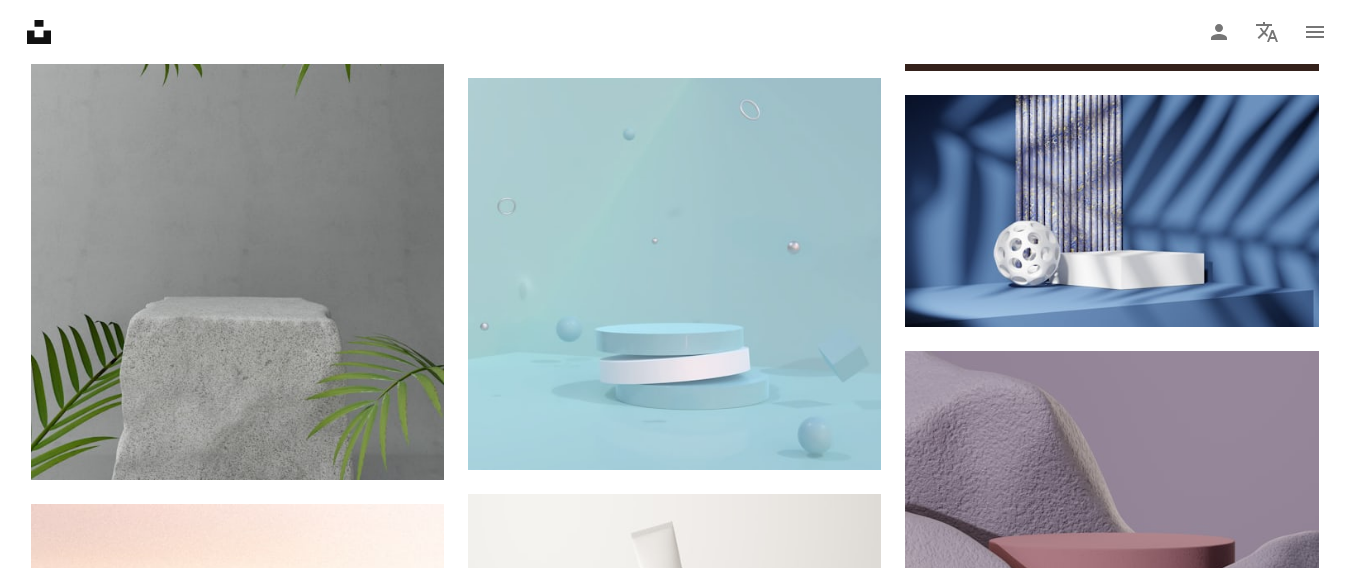 scroll, scrollTop: 5700, scrollLeft: 0, axis: vertical 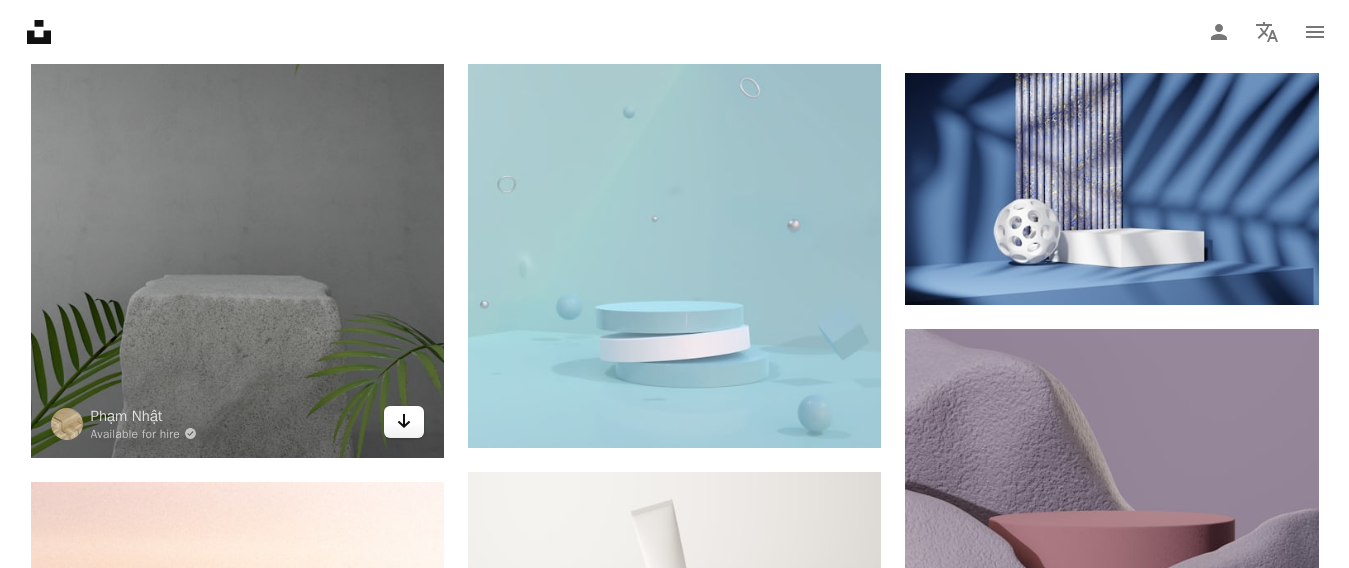click on "Arrow pointing down" at bounding box center (404, 422) 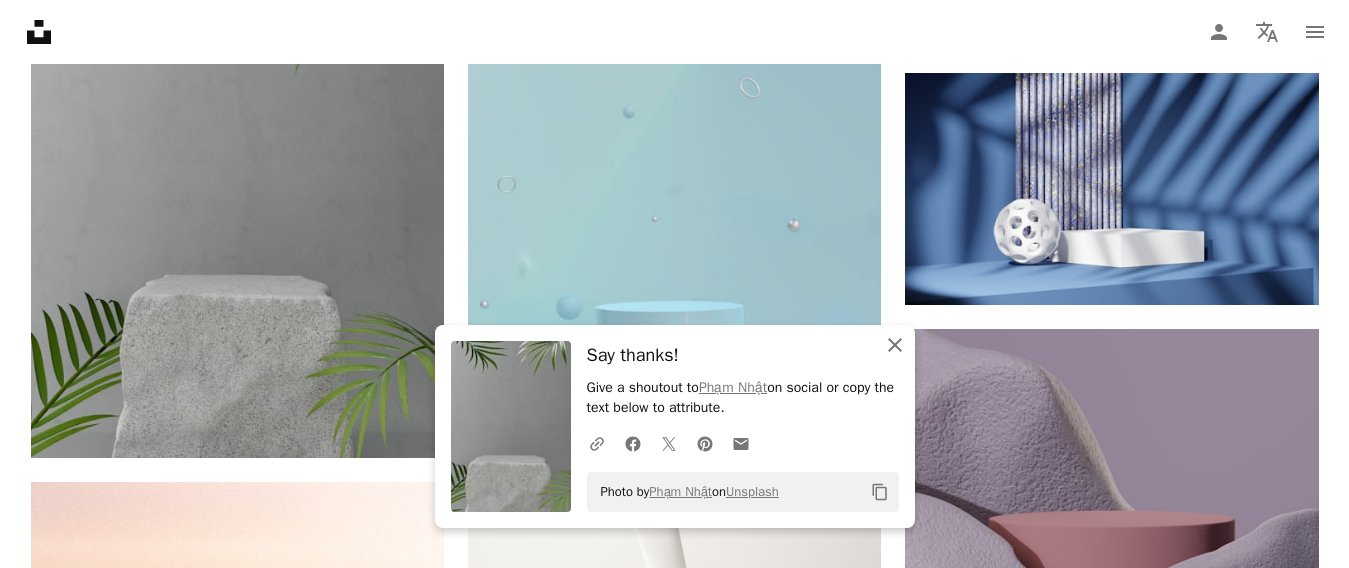 click on "An X shape" 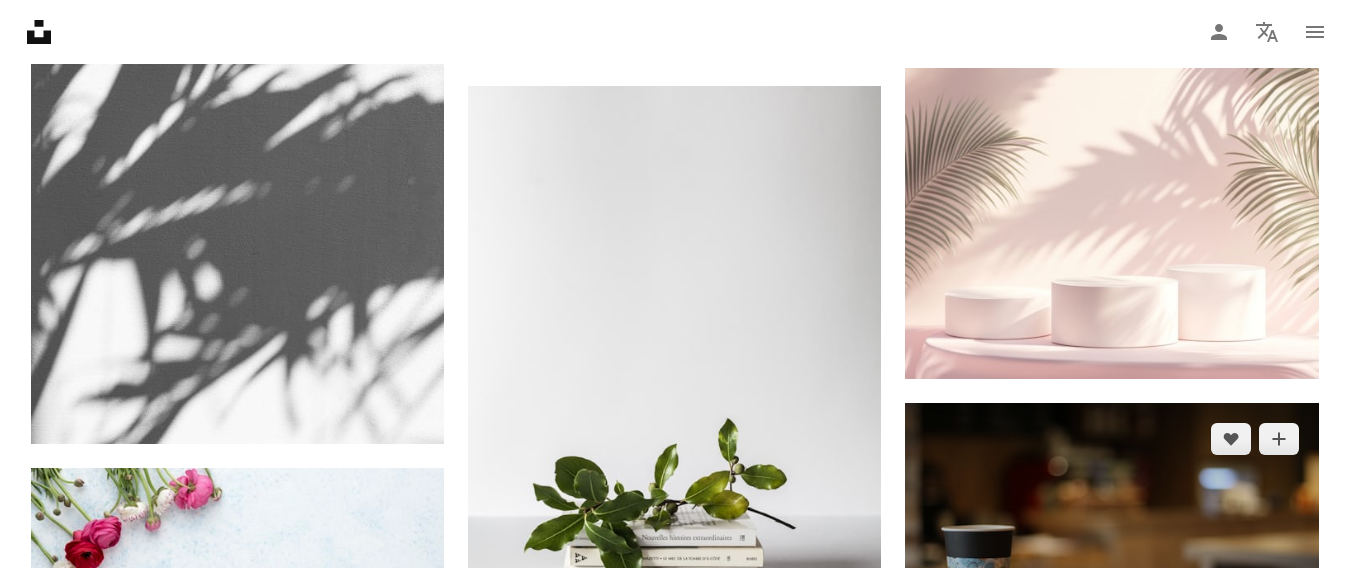 scroll, scrollTop: 12700, scrollLeft: 0, axis: vertical 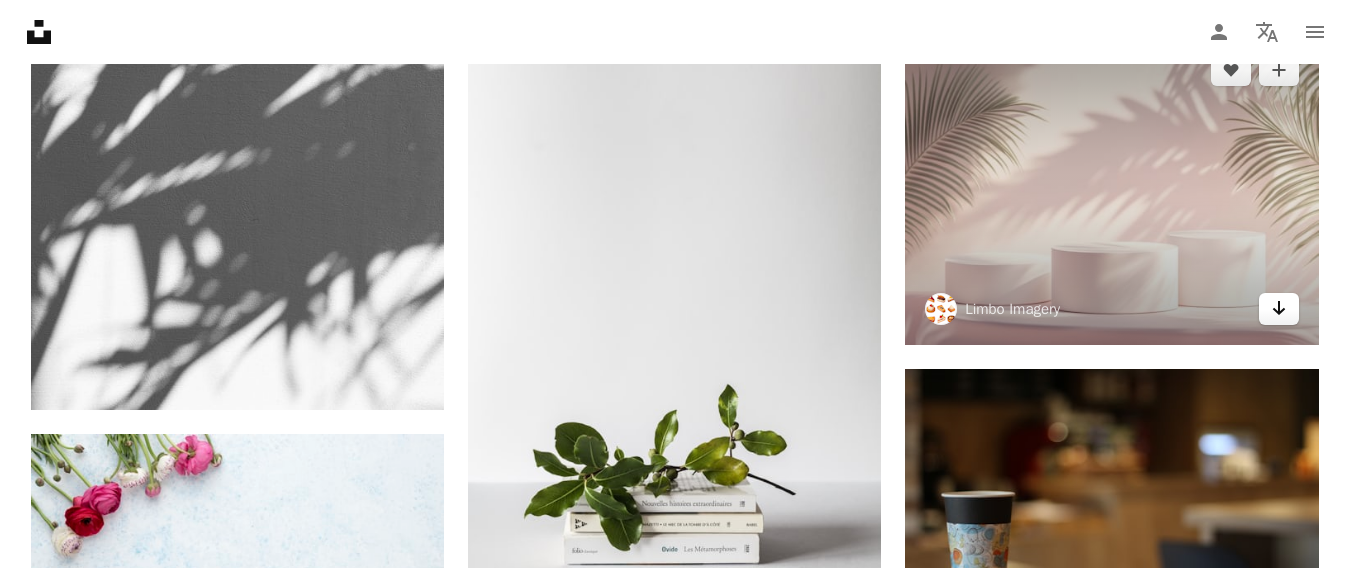 click on "Arrow pointing down" 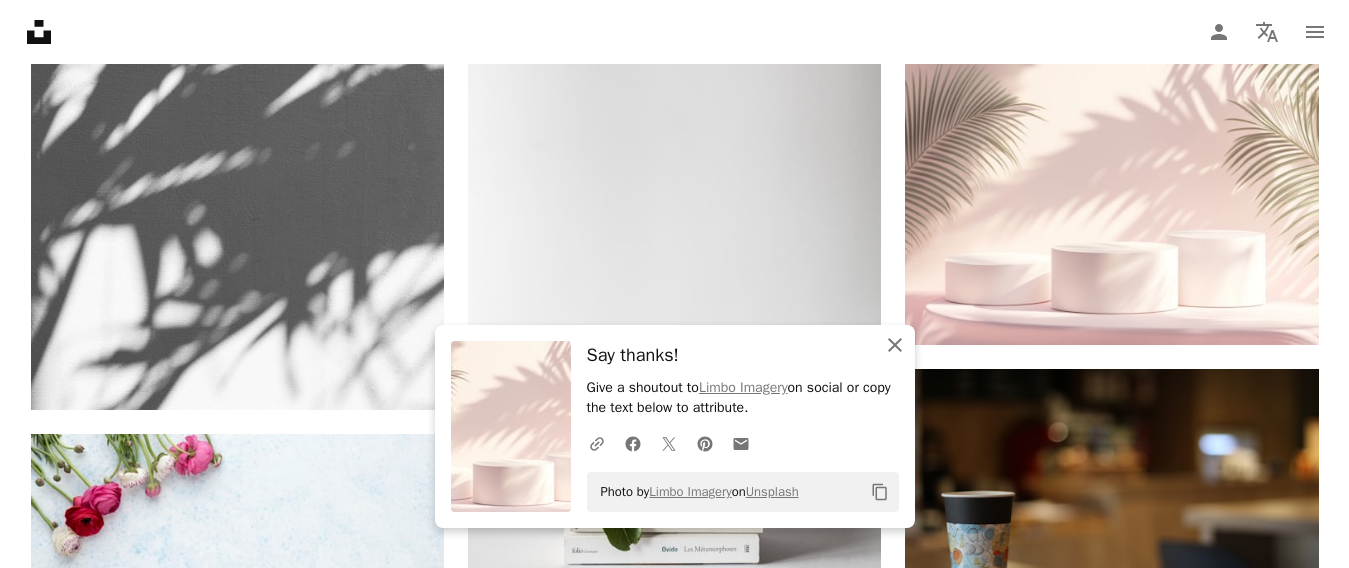 click 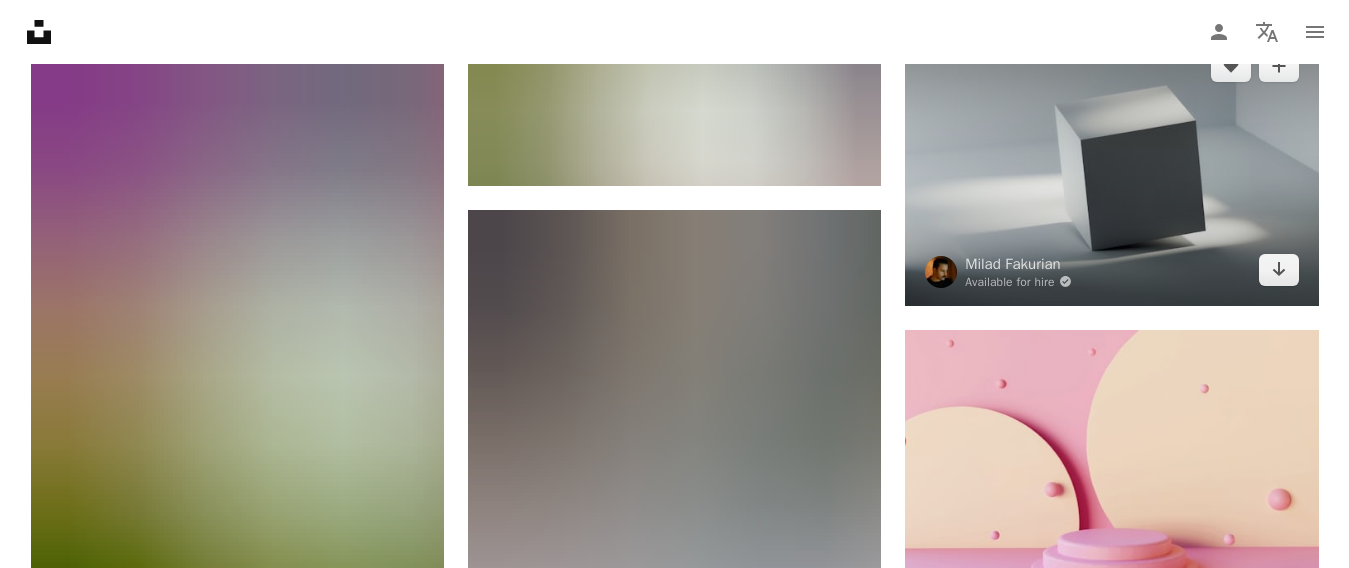 scroll, scrollTop: 14800, scrollLeft: 0, axis: vertical 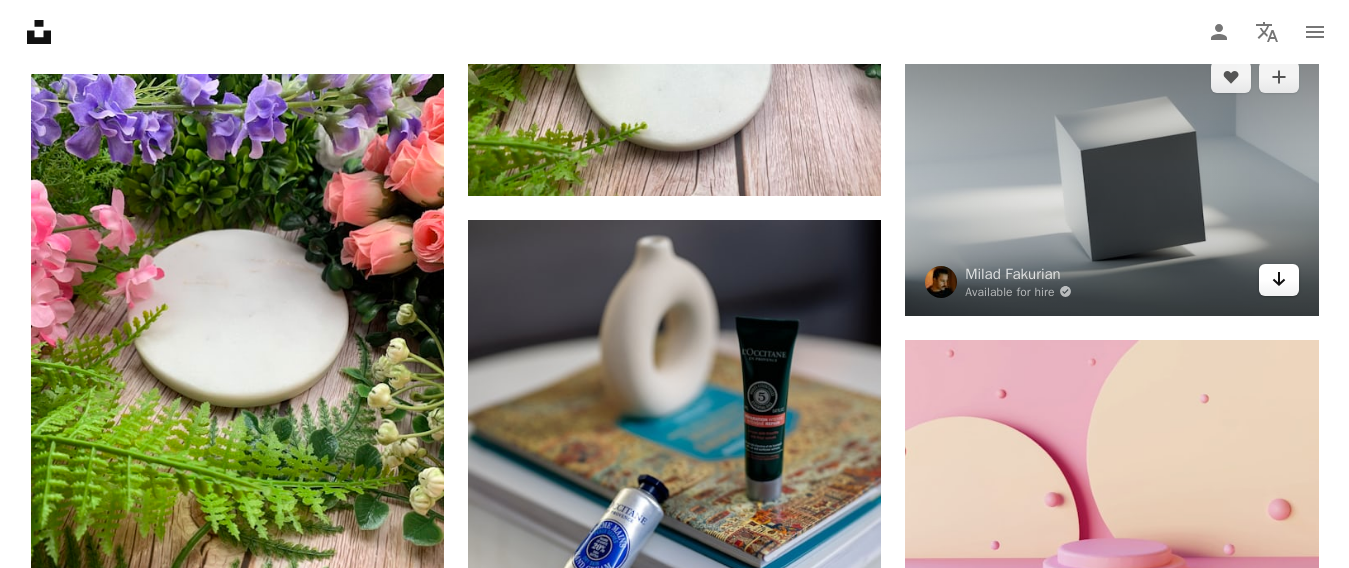 click on "Arrow pointing down" 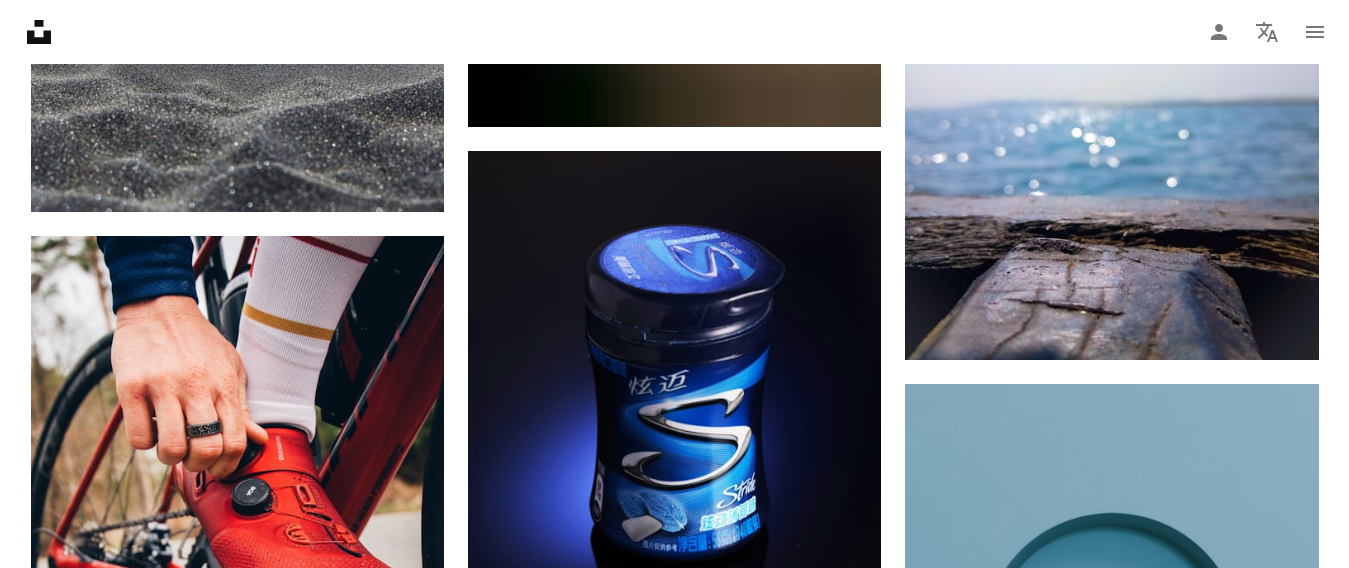 scroll, scrollTop: 16500, scrollLeft: 0, axis: vertical 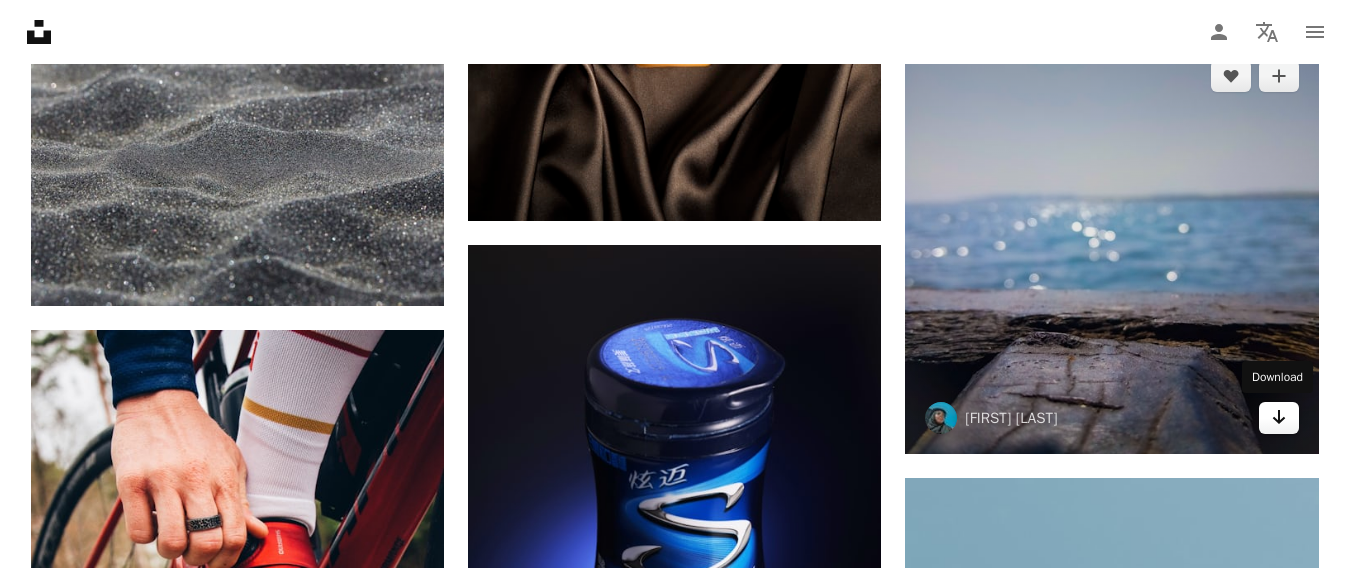 click on "Arrow pointing down" 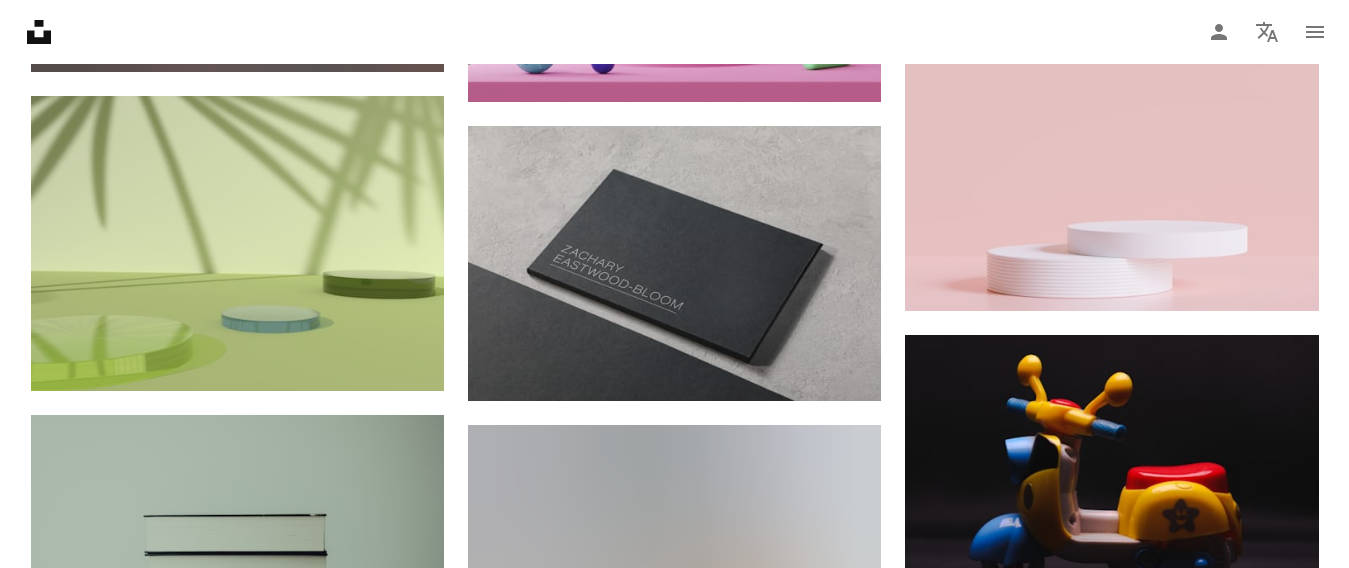 scroll, scrollTop: 19300, scrollLeft: 0, axis: vertical 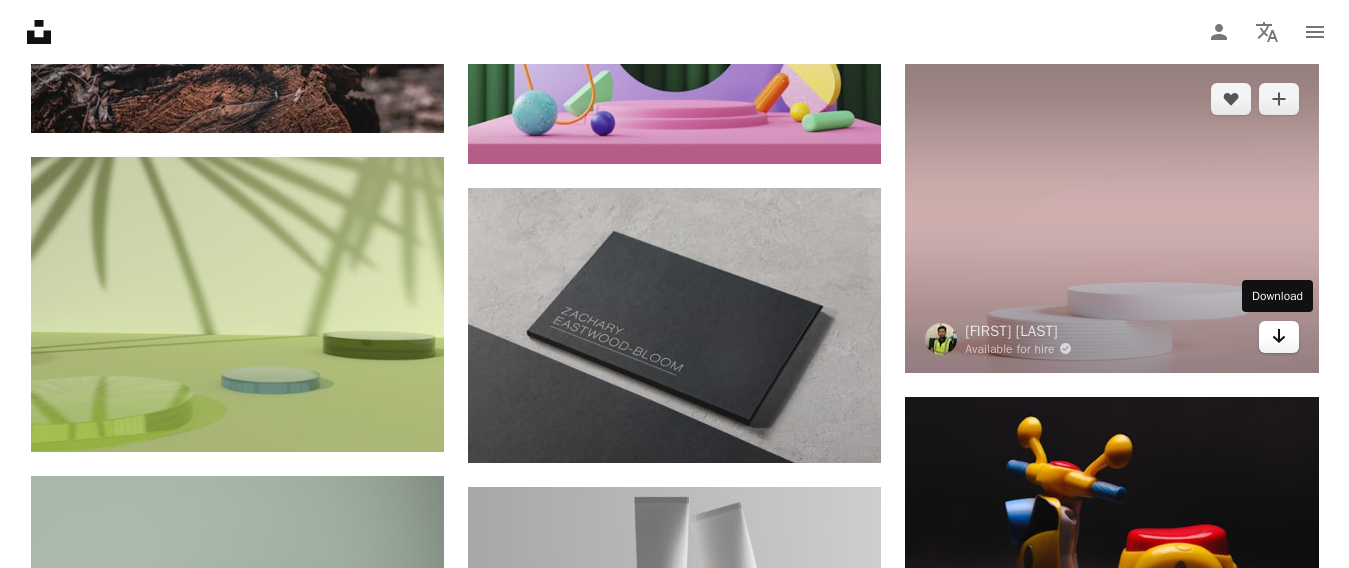 click on "Arrow pointing down" 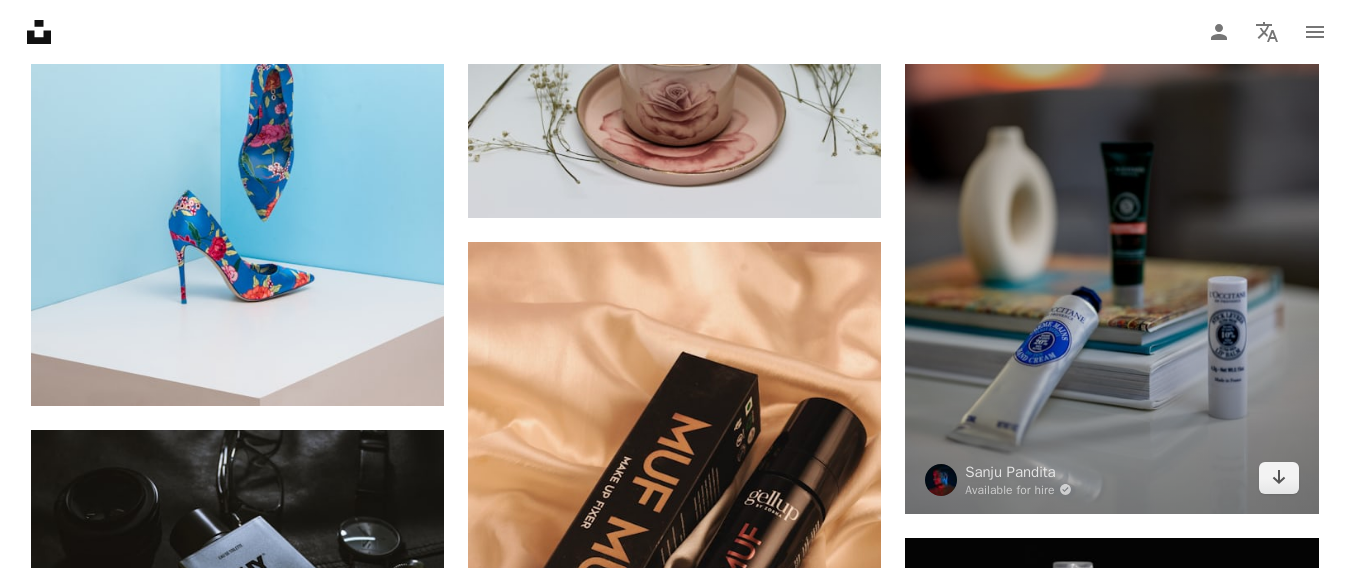 scroll, scrollTop: 35100, scrollLeft: 0, axis: vertical 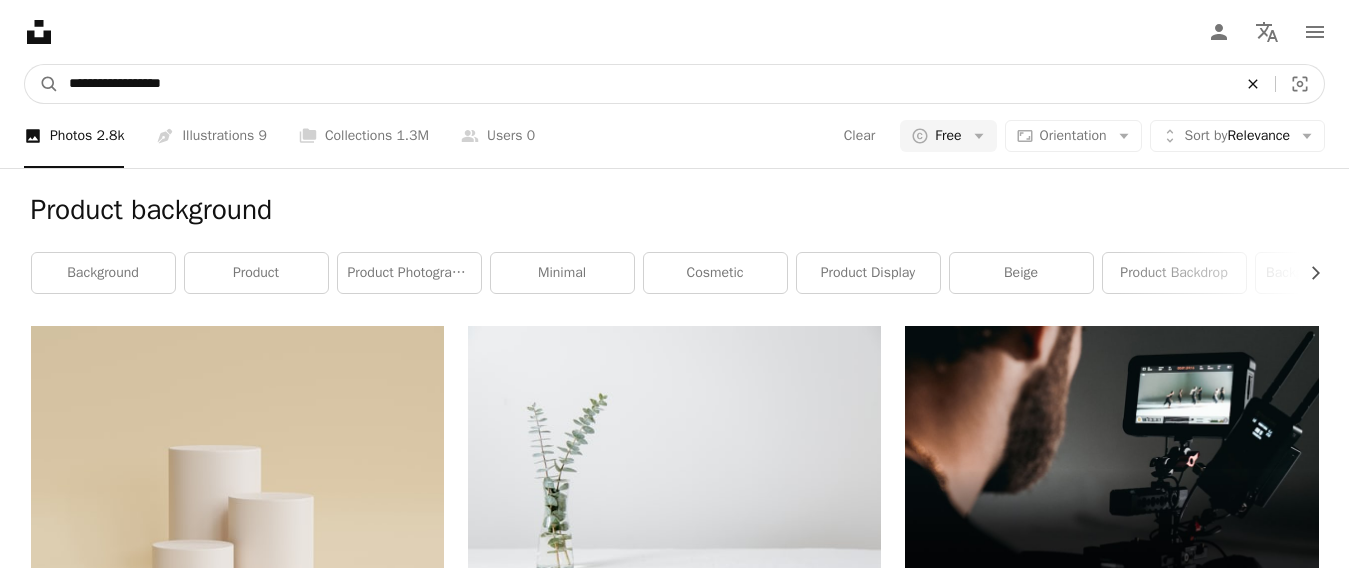 click on "An X shape" 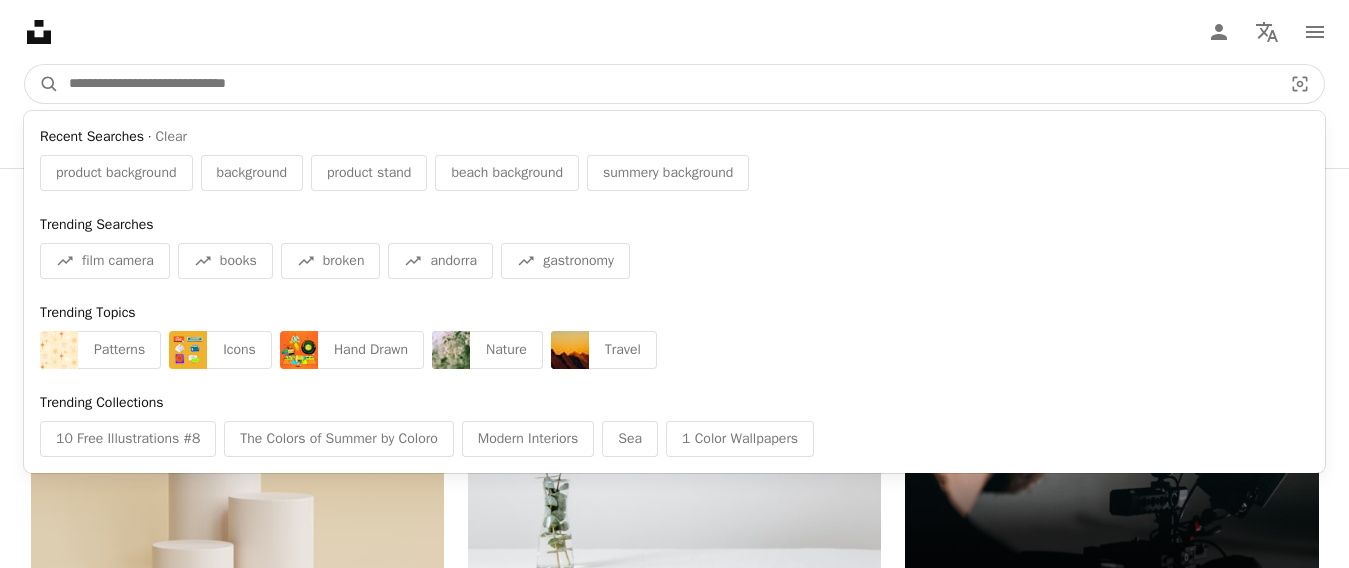 click at bounding box center [667, 84] 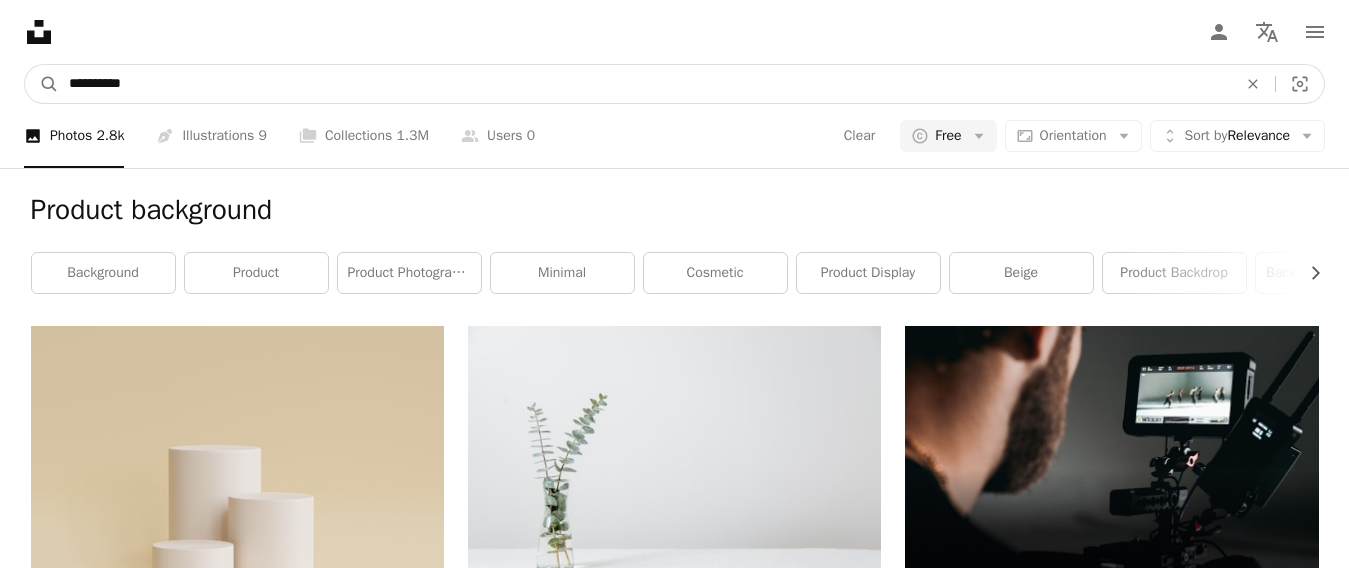 type on "**********" 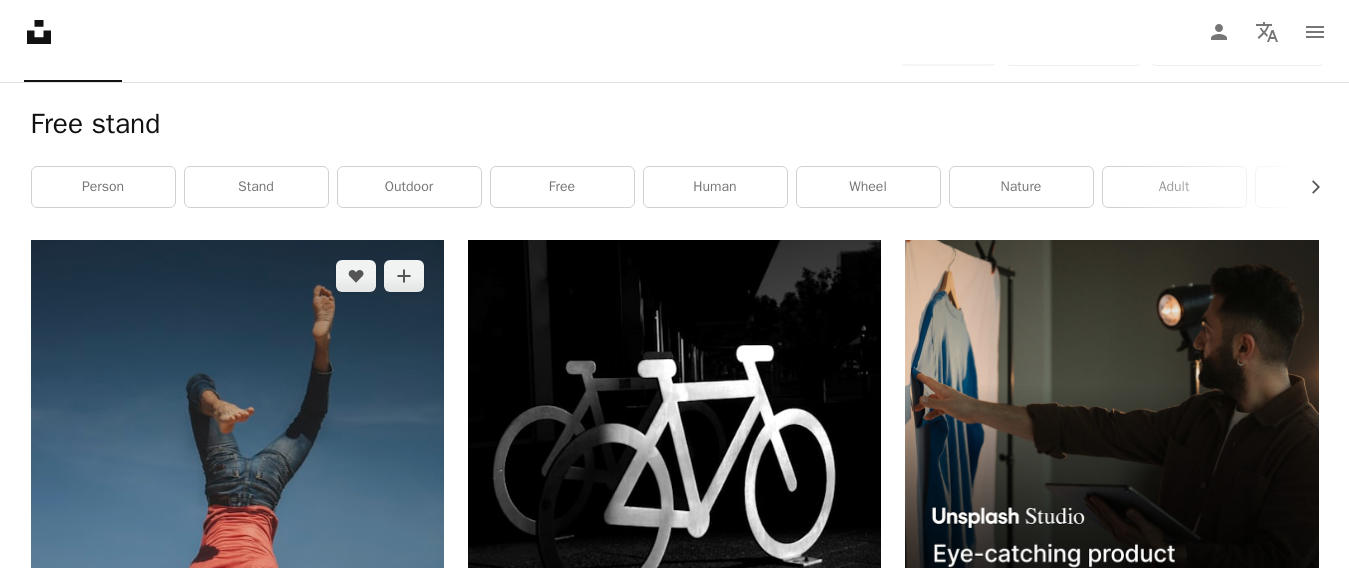 scroll, scrollTop: 0, scrollLeft: 0, axis: both 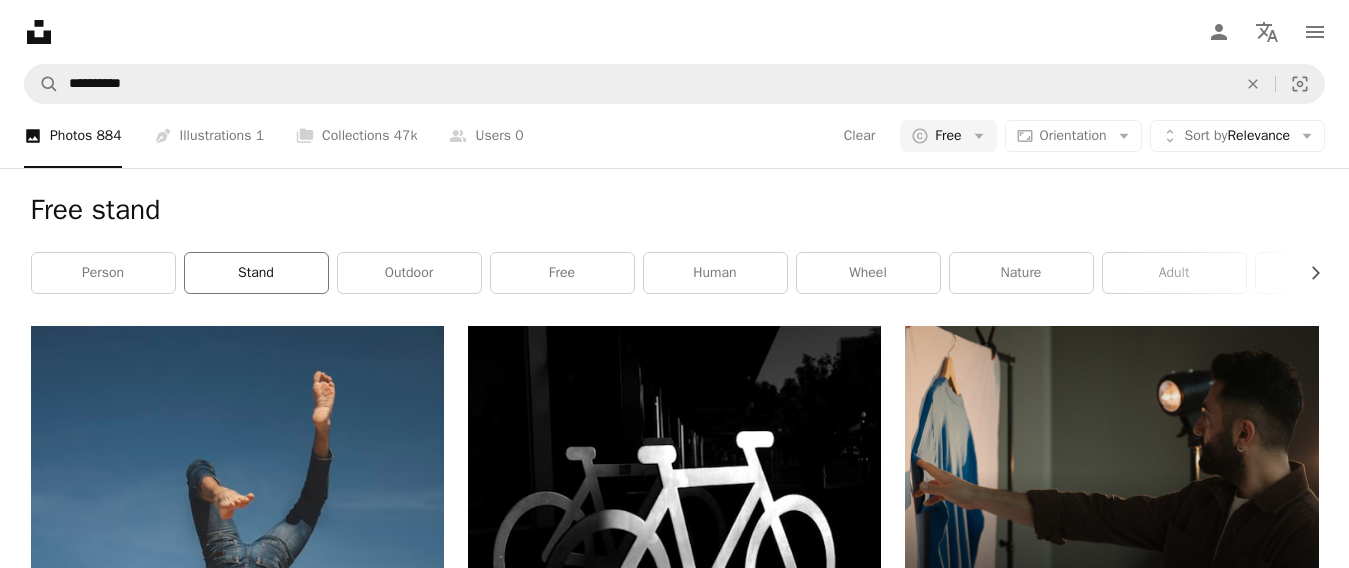 click on "stand" at bounding box center (256, 273) 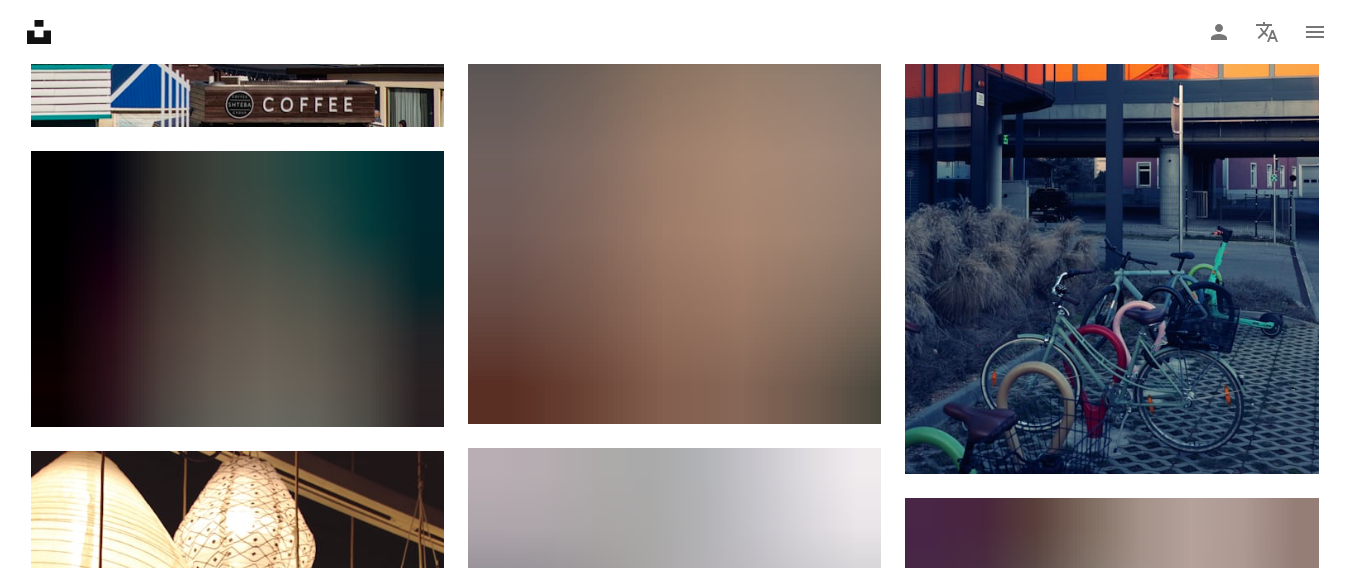 scroll, scrollTop: 24300, scrollLeft: 0, axis: vertical 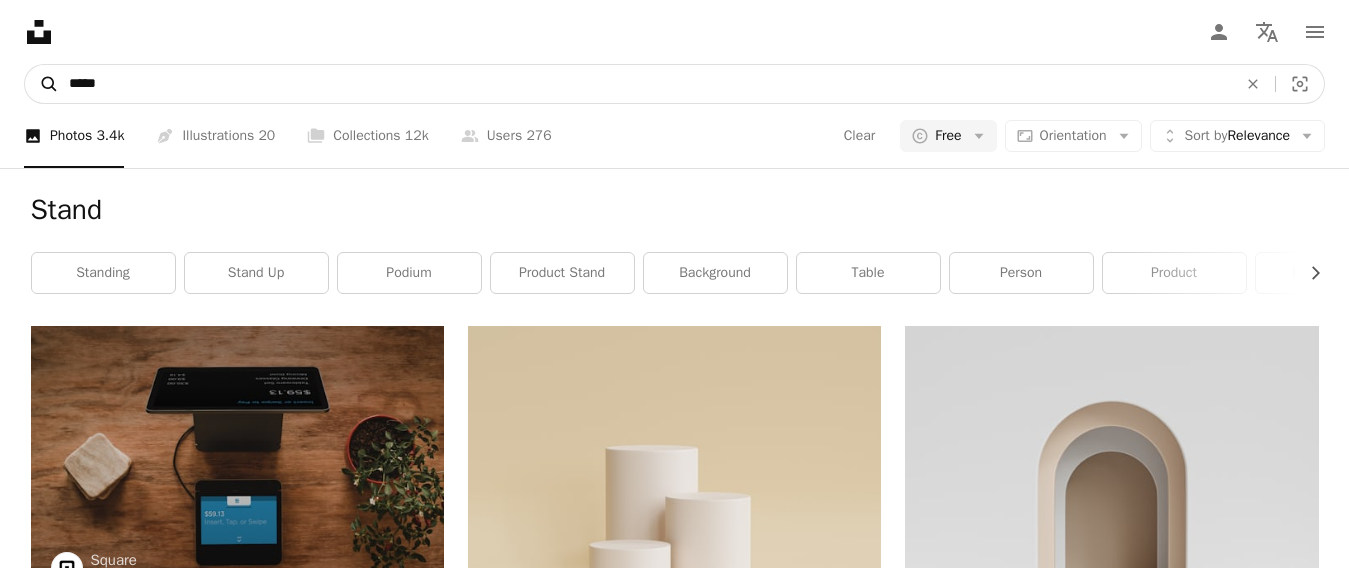 drag, startPoint x: 115, startPoint y: 83, endPoint x: 49, endPoint y: 94, distance: 66.910385 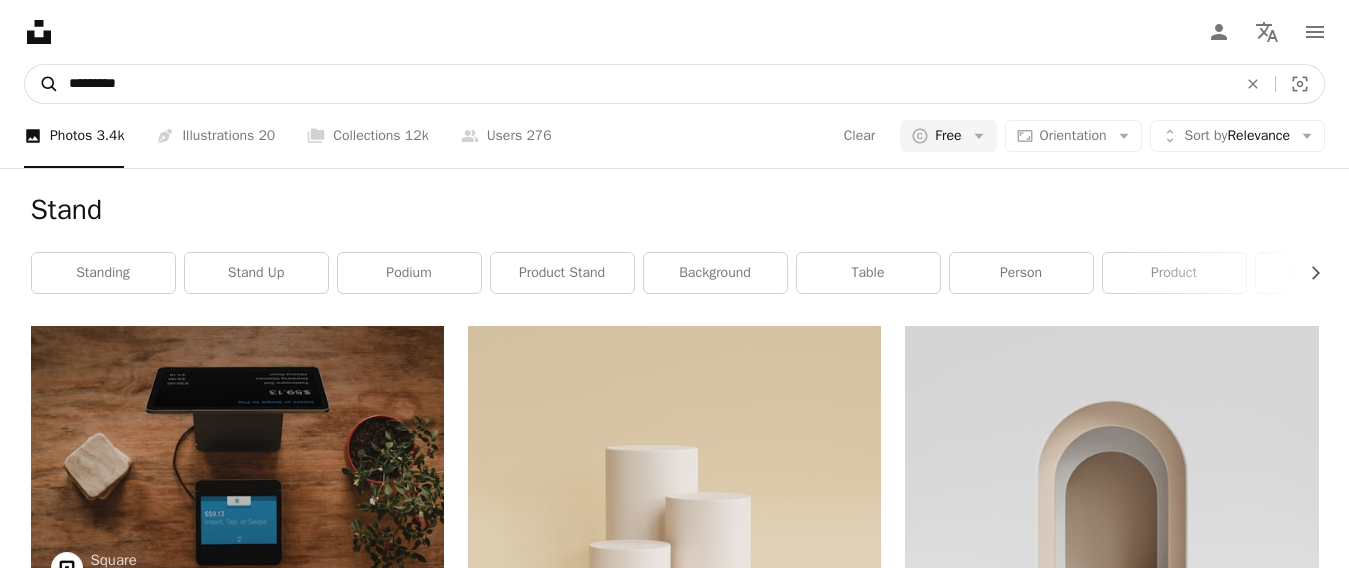 type on "********" 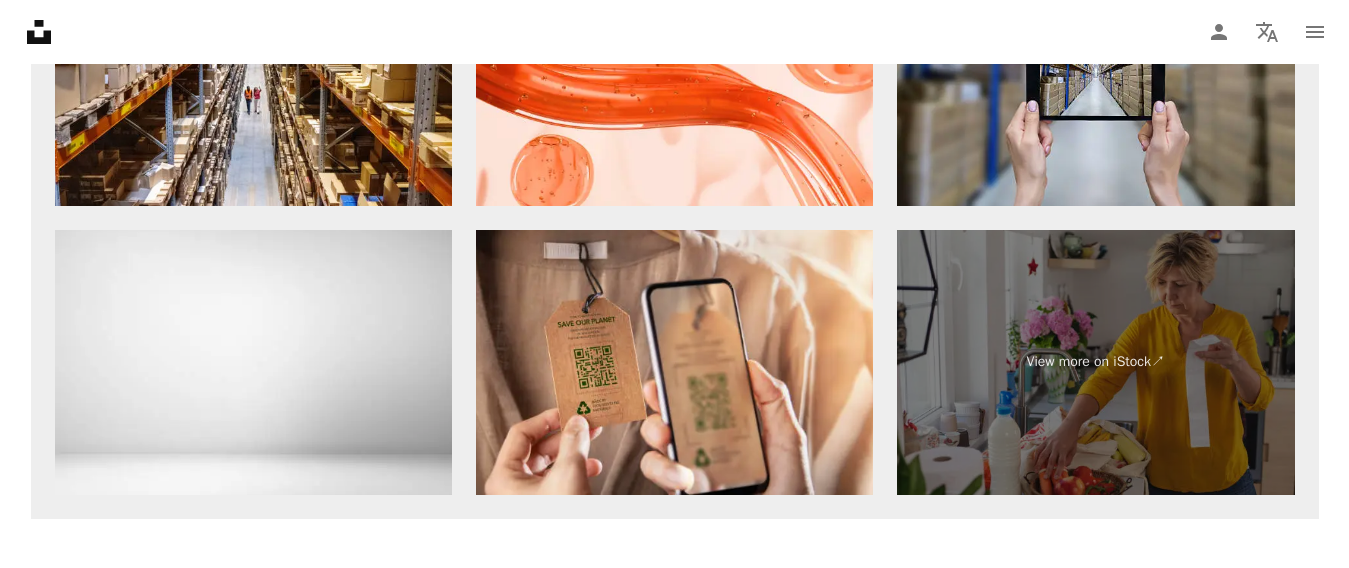 scroll, scrollTop: 4064, scrollLeft: 0, axis: vertical 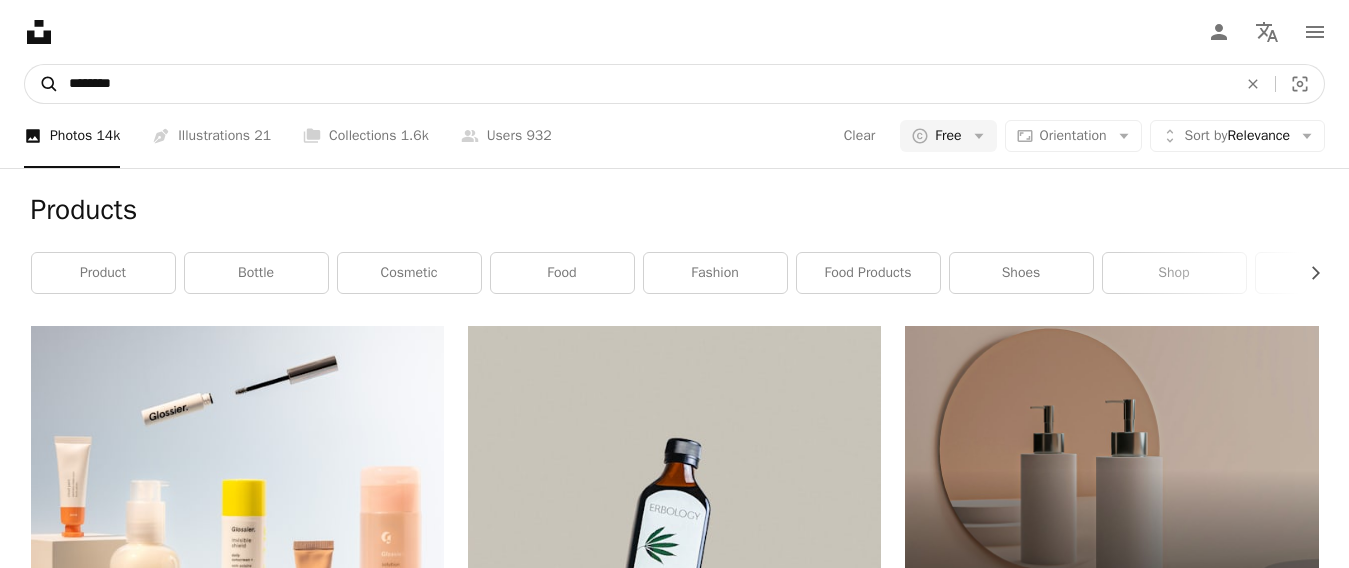drag, startPoint x: 134, startPoint y: 91, endPoint x: 53, endPoint y: 86, distance: 81.154175 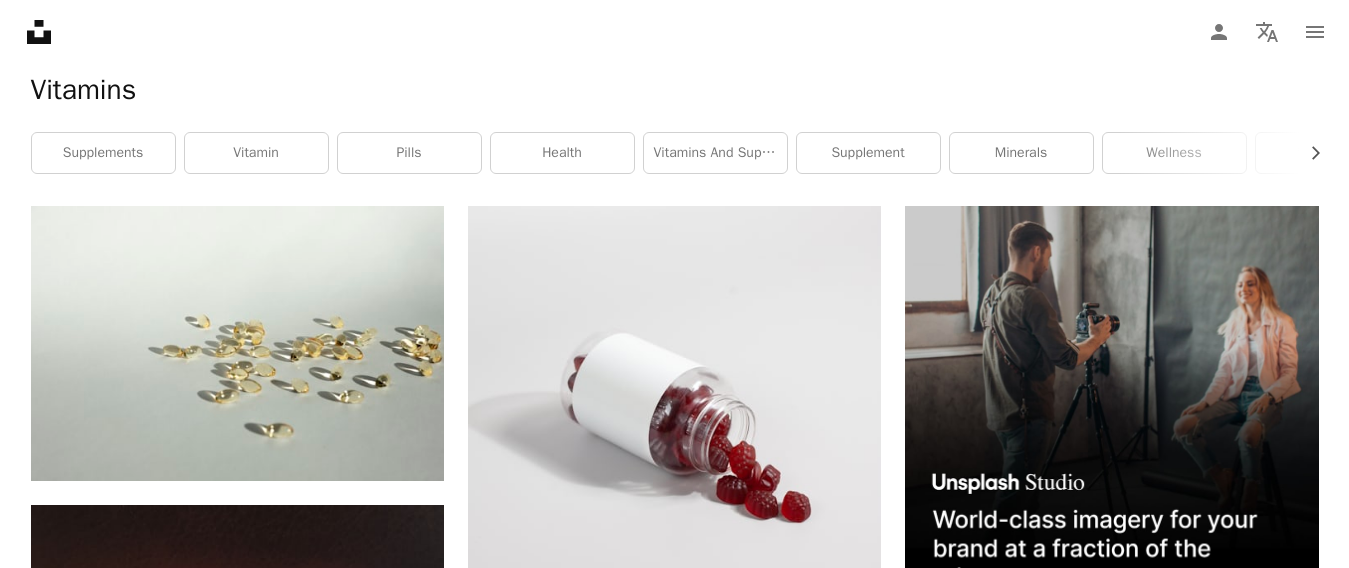 scroll, scrollTop: 0, scrollLeft: 0, axis: both 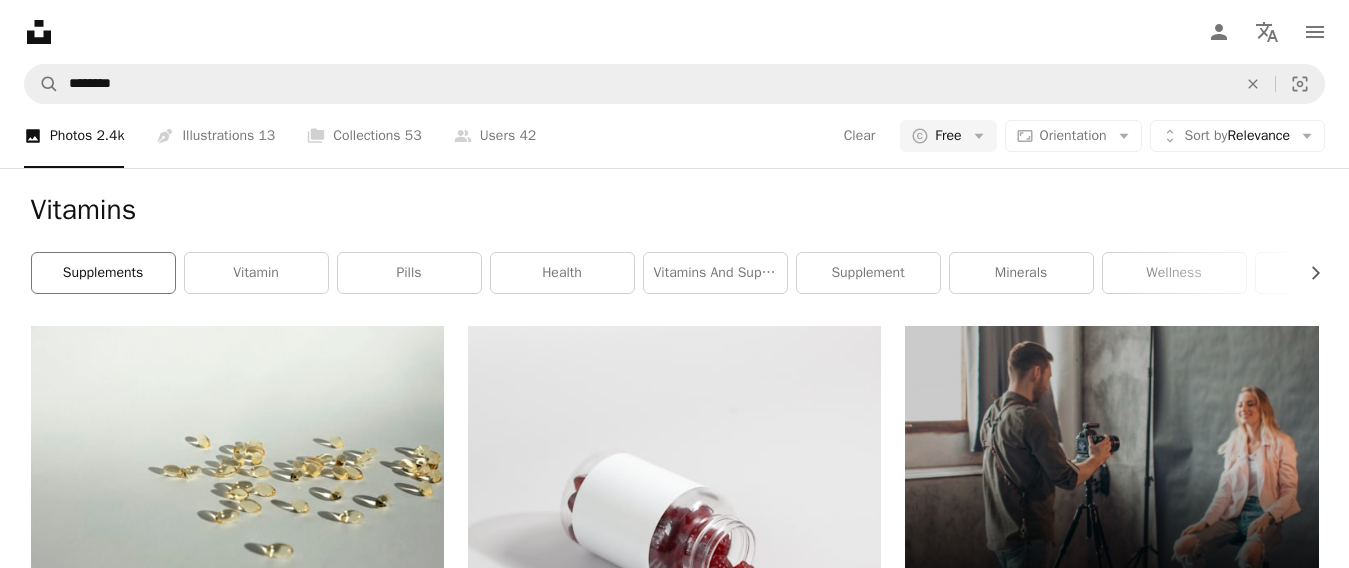 click on "supplements" at bounding box center (103, 273) 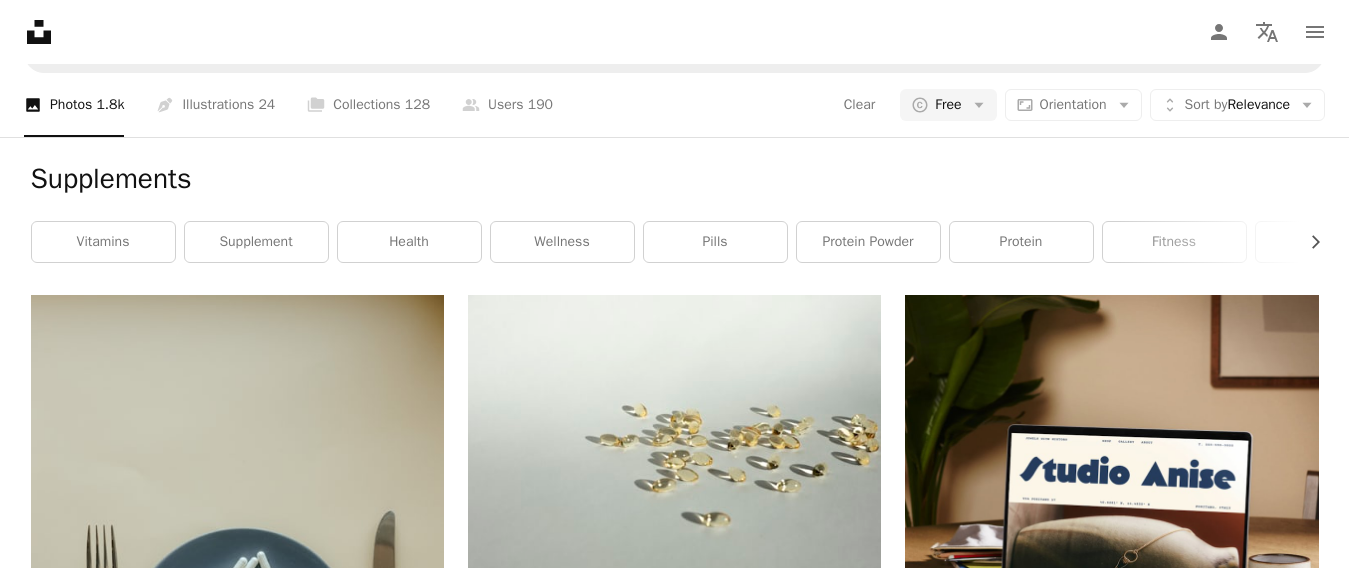 scroll, scrollTop: 0, scrollLeft: 0, axis: both 